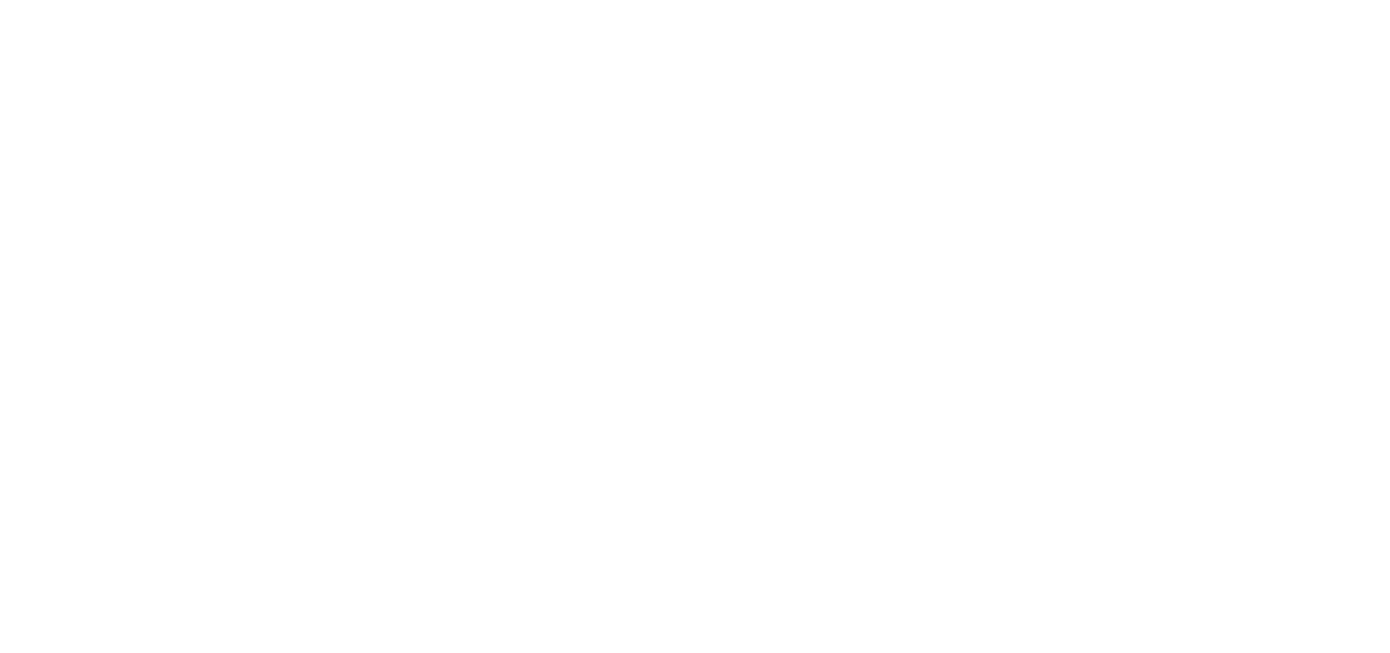 scroll, scrollTop: 0, scrollLeft: 0, axis: both 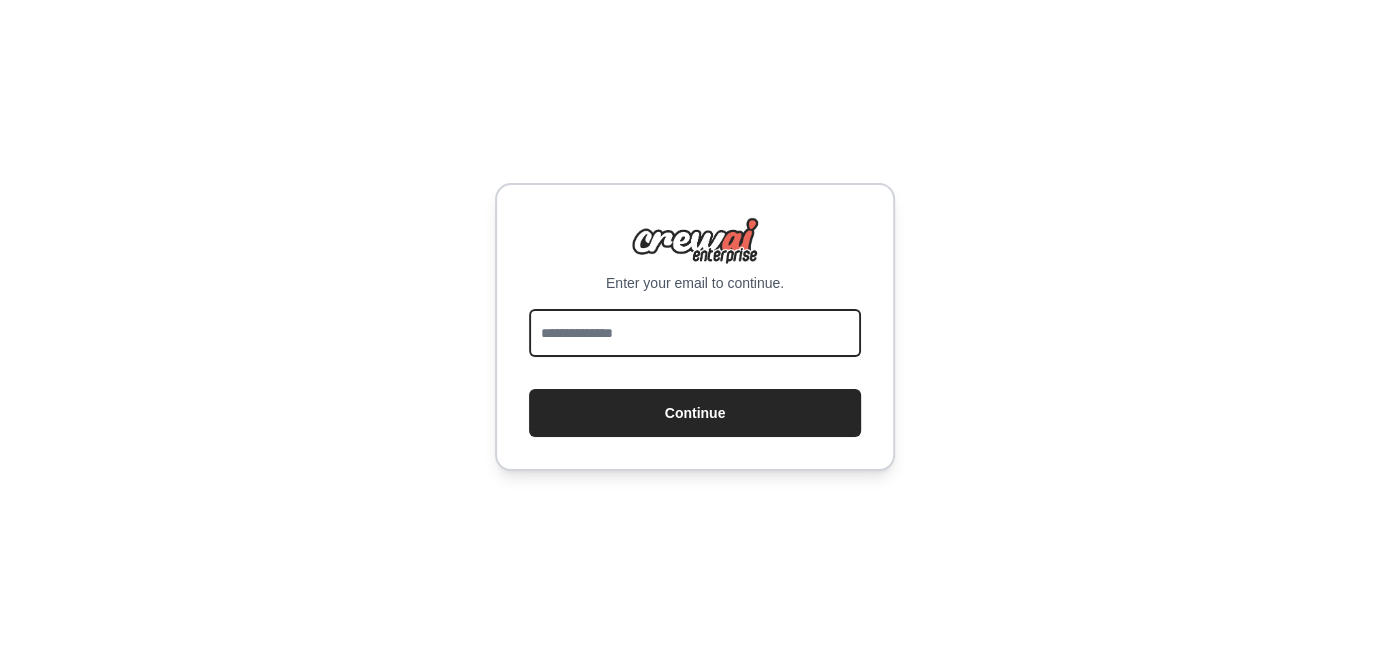 click at bounding box center (695, 333) 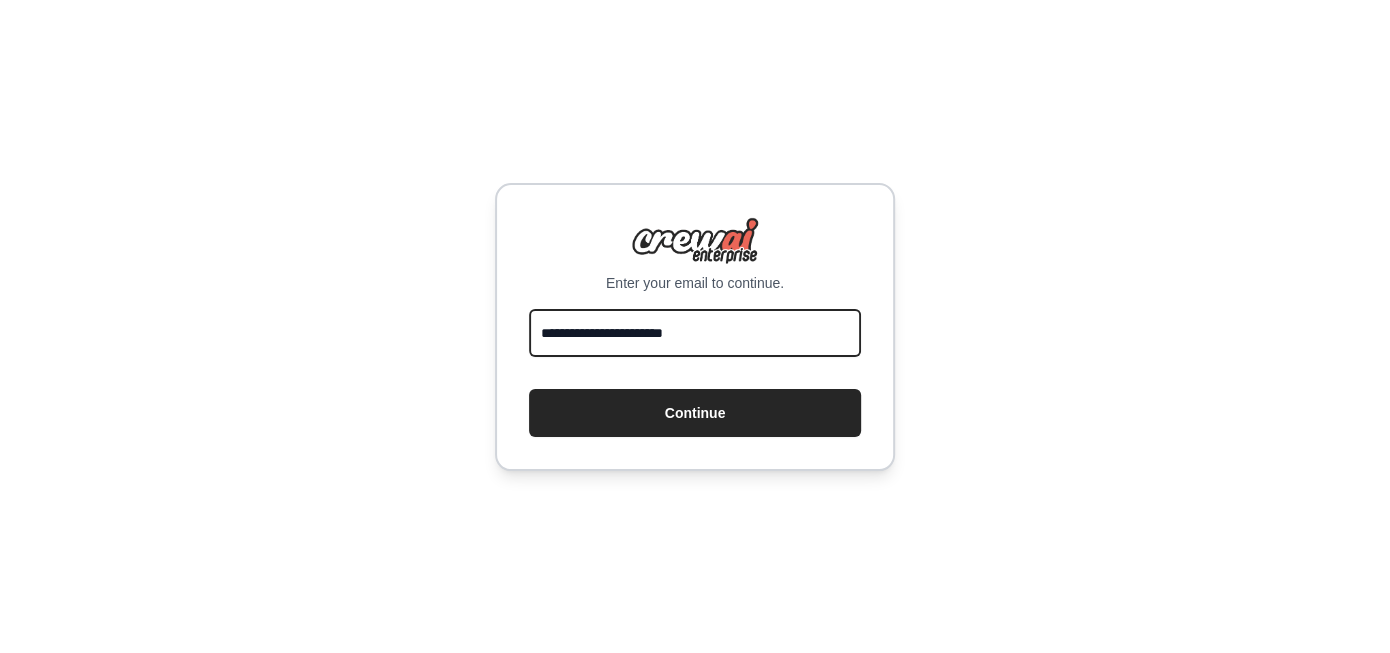type on "**********" 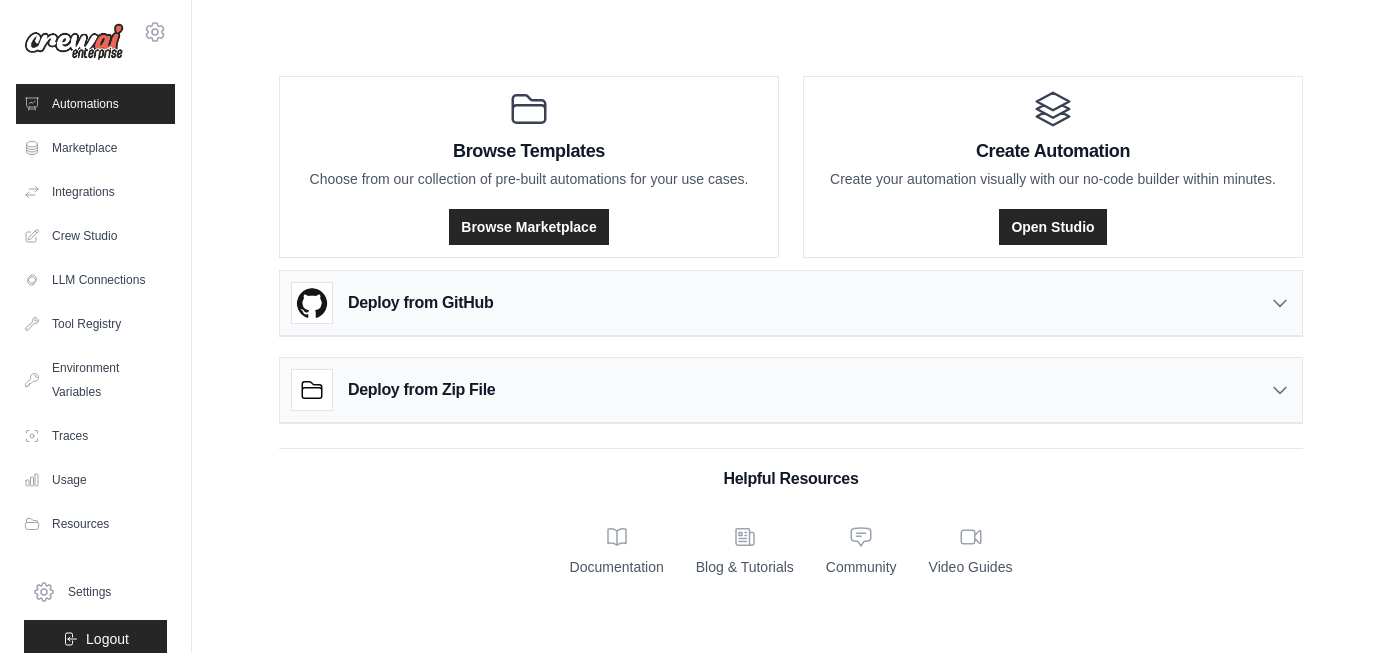 scroll, scrollTop: 0, scrollLeft: 0, axis: both 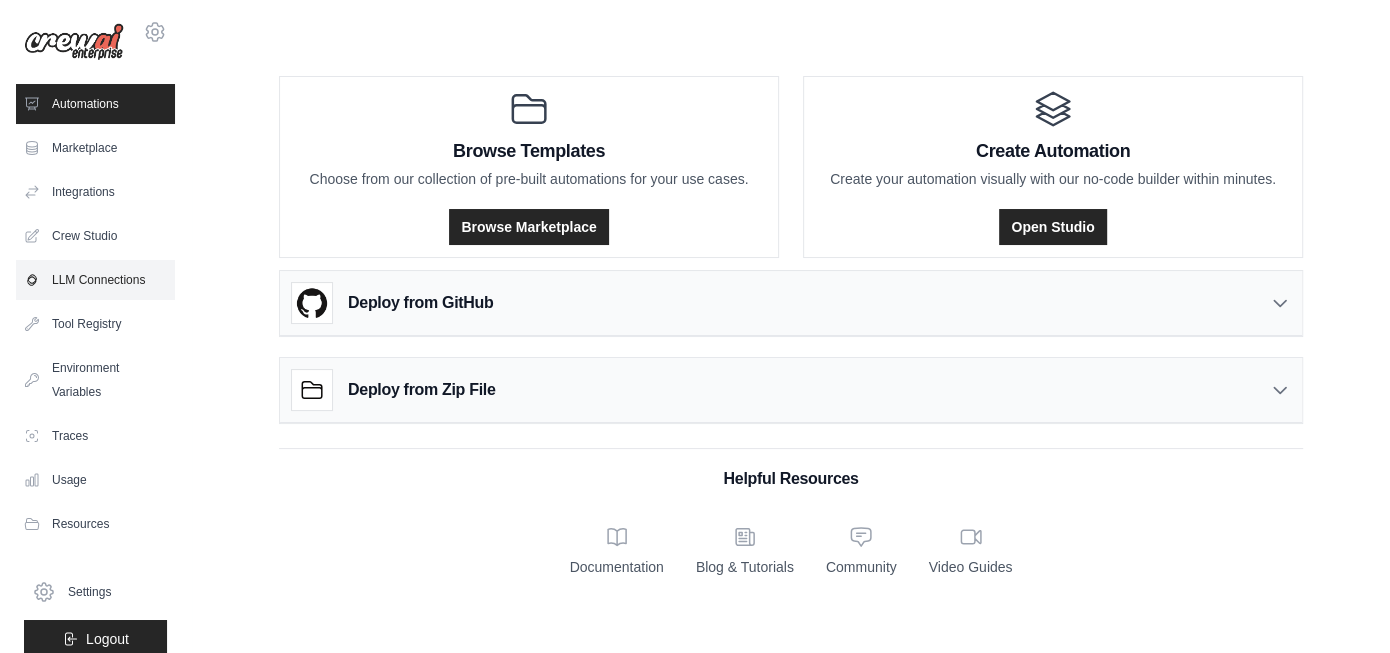click on "LLM Connections" at bounding box center [95, 280] 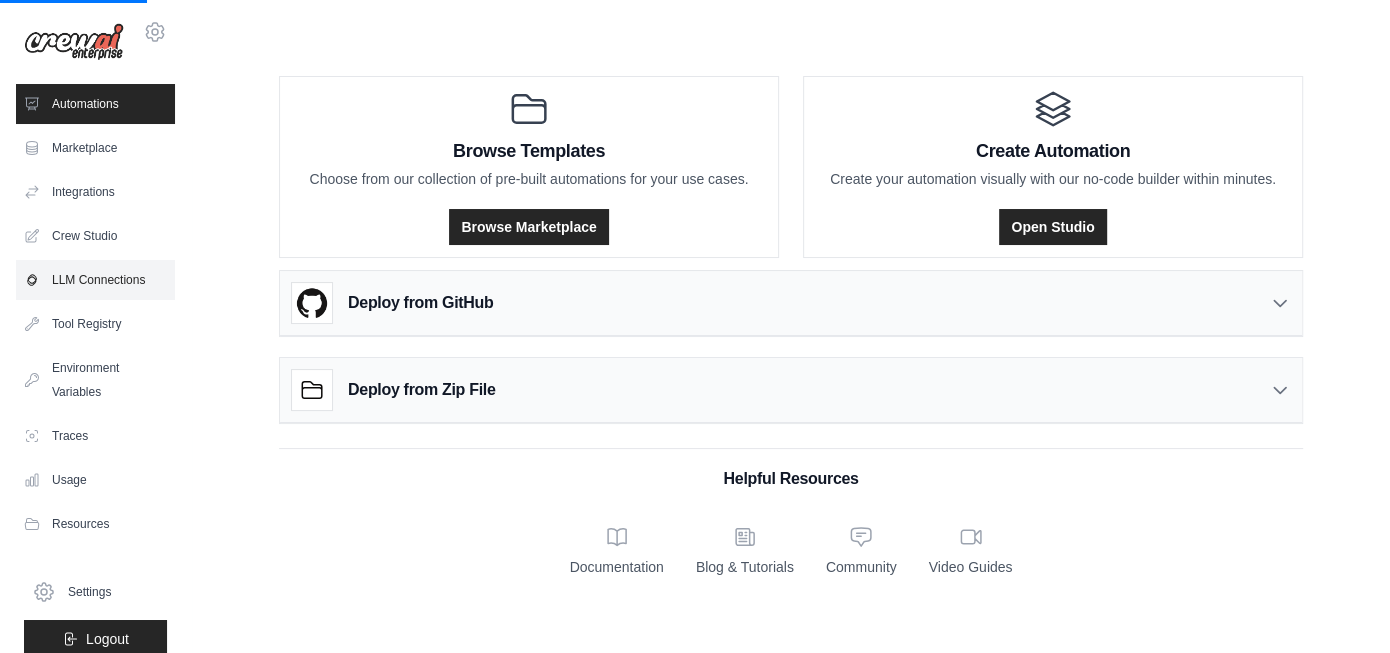 click on "LLM Connections" at bounding box center [95, 280] 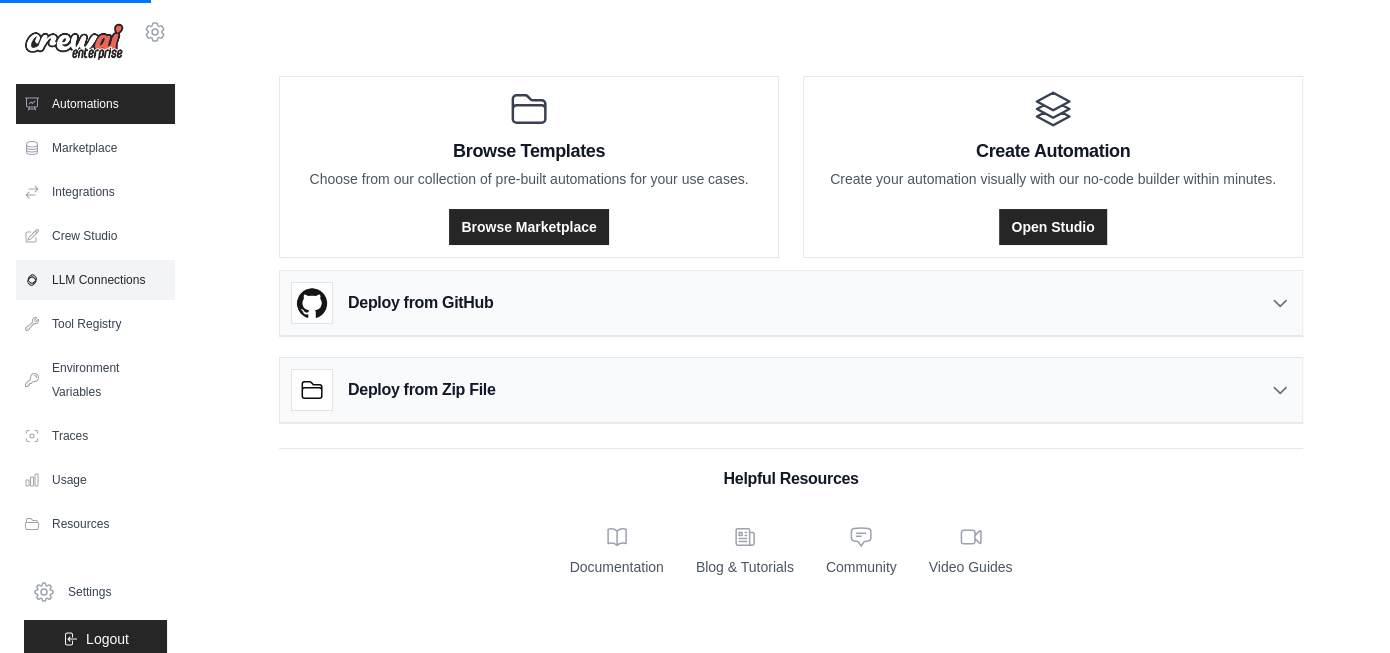 click on "LLM Connections" at bounding box center [95, 280] 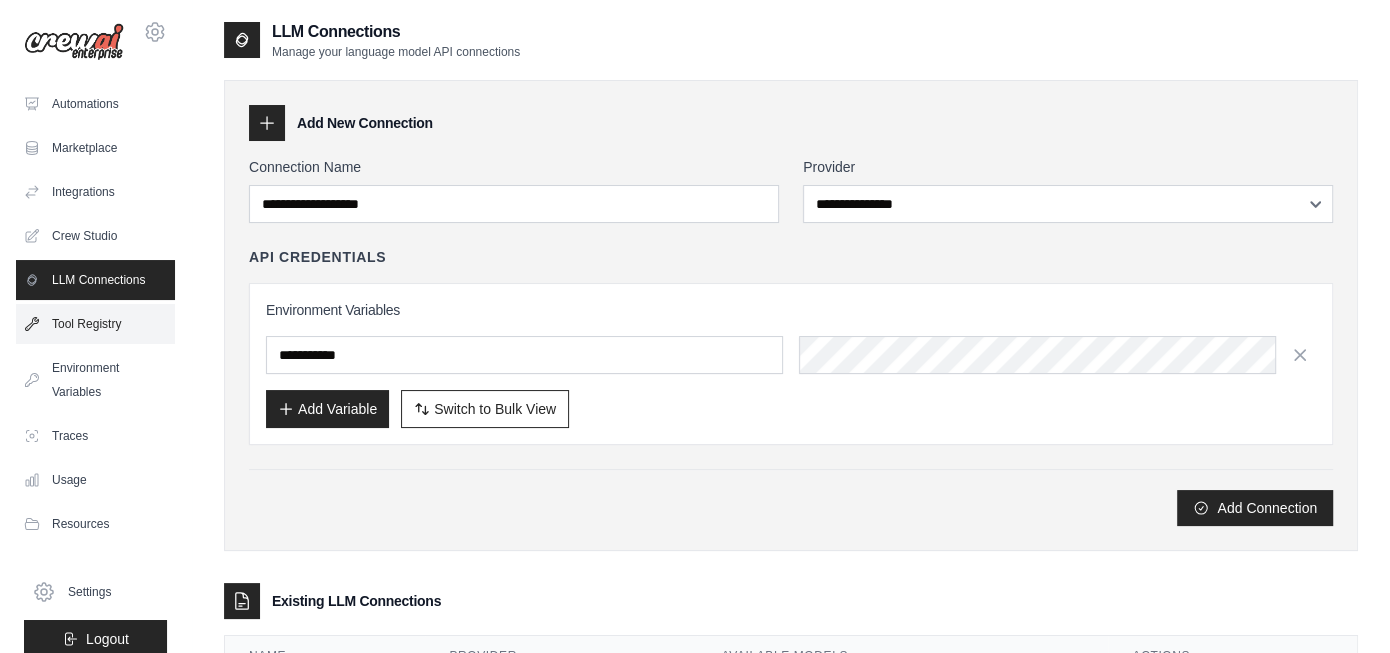 click on "Tool Registry" at bounding box center (95, 324) 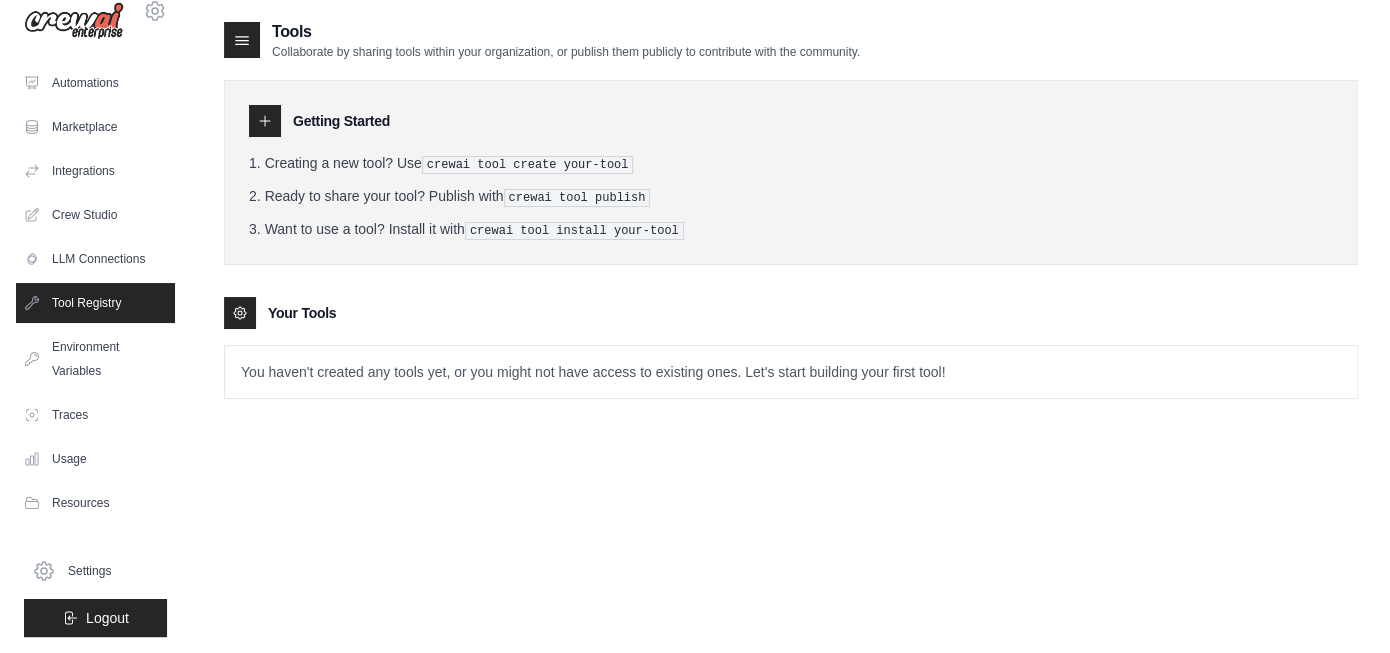 scroll, scrollTop: 0, scrollLeft: 0, axis: both 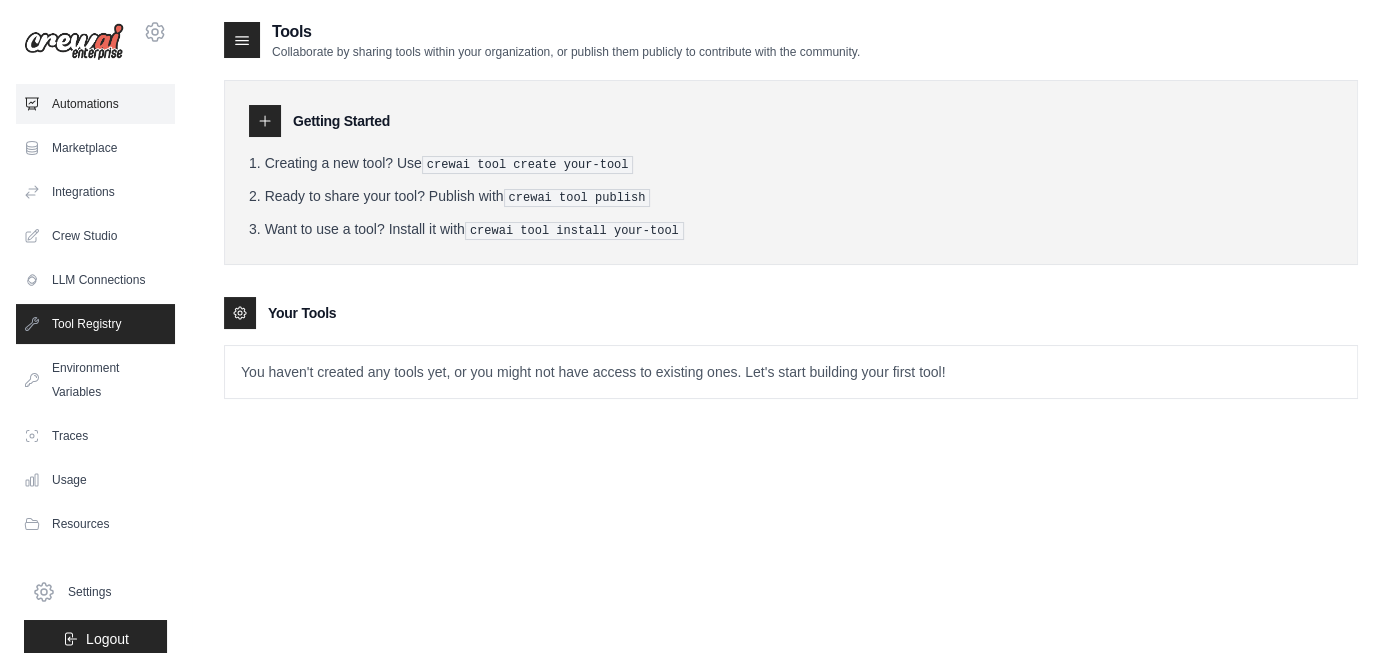 click on "Automations" at bounding box center (95, 104) 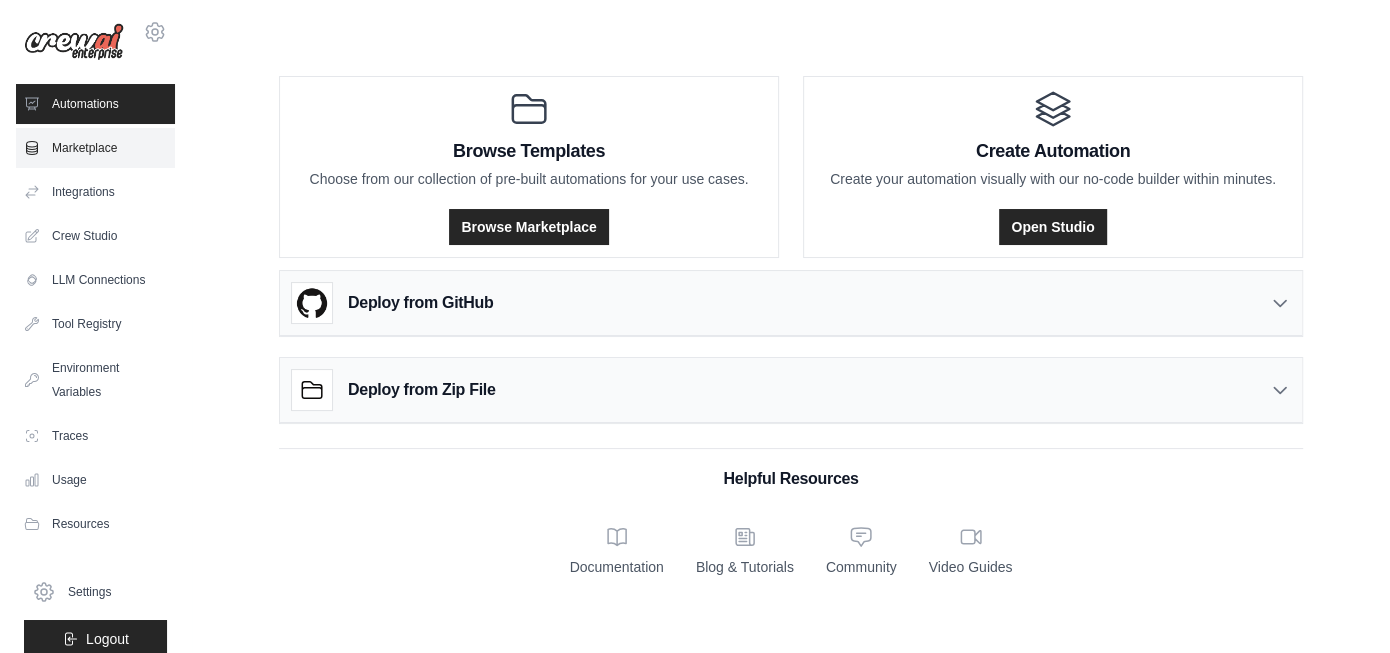 click on "Marketplace" at bounding box center [95, 148] 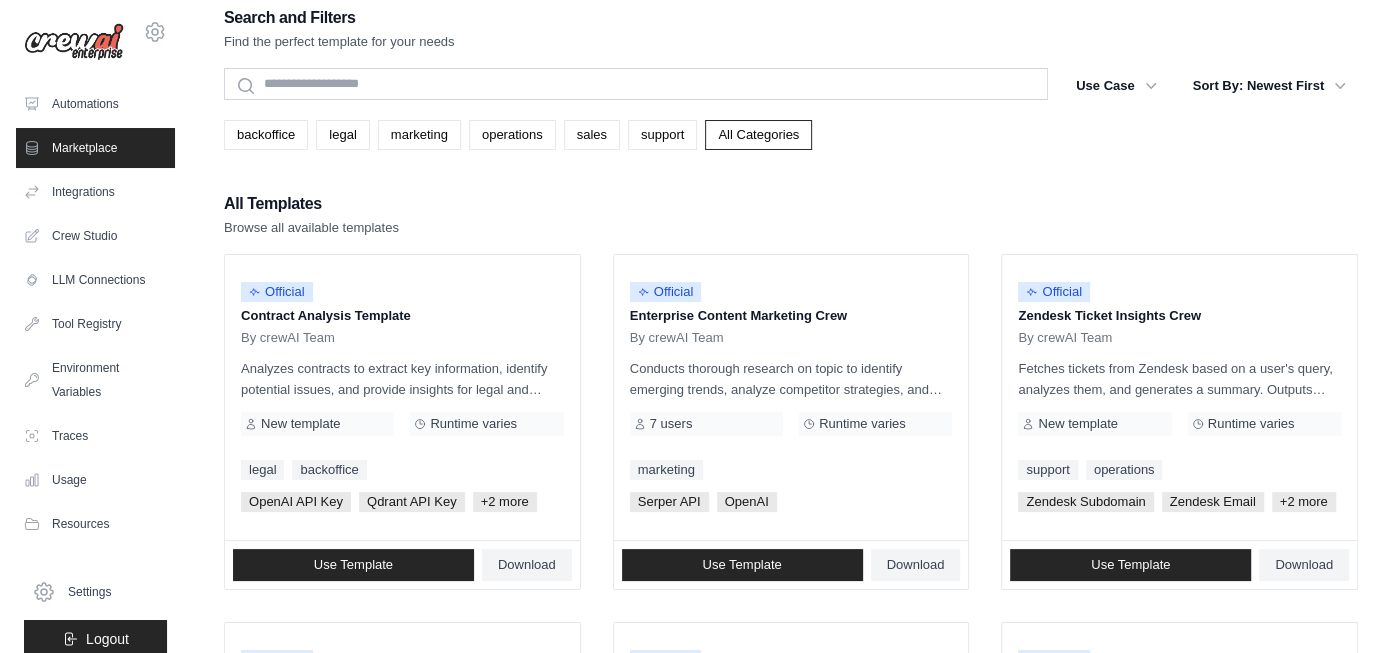 scroll, scrollTop: 47, scrollLeft: 0, axis: vertical 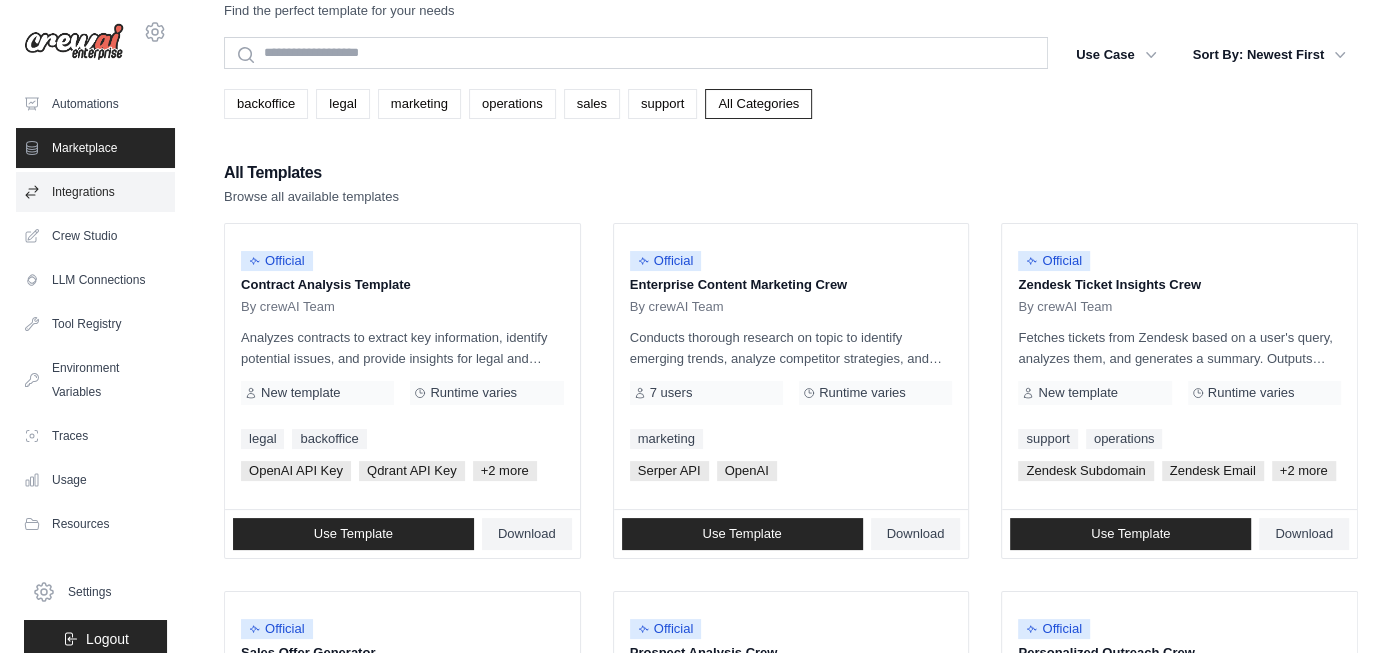 click on "Integrations" at bounding box center [95, 192] 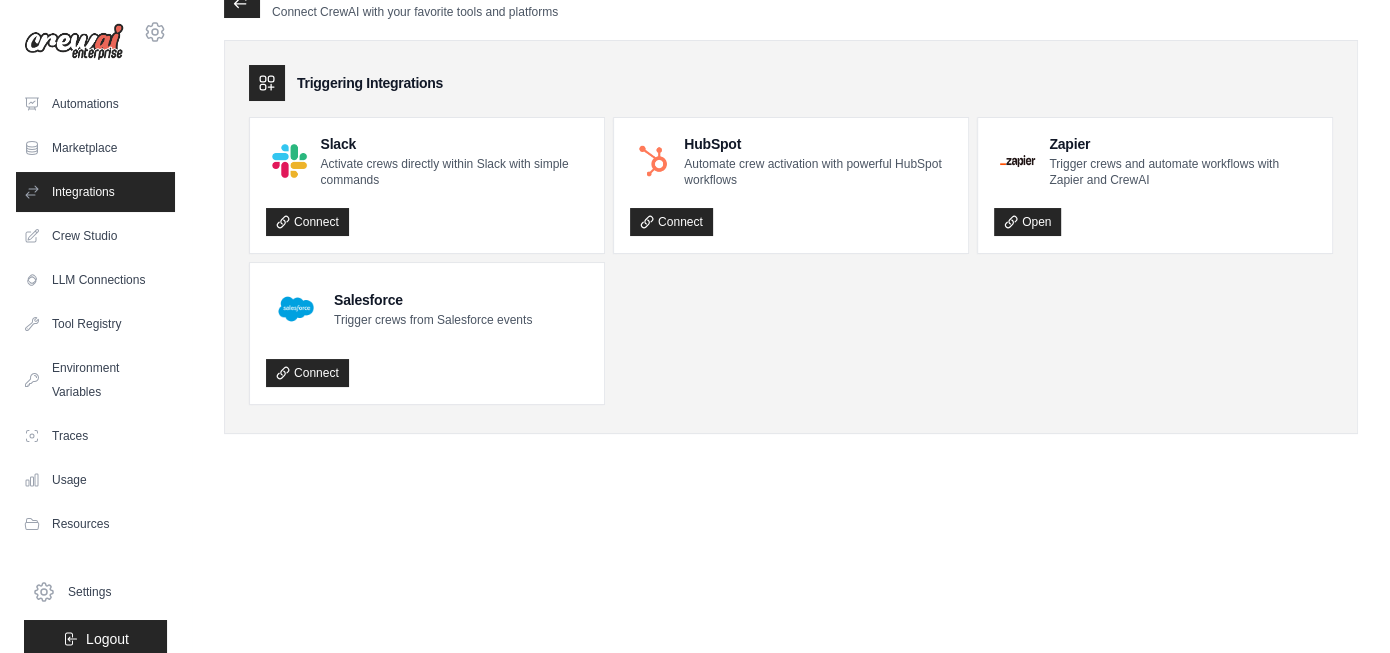 scroll, scrollTop: 0, scrollLeft: 0, axis: both 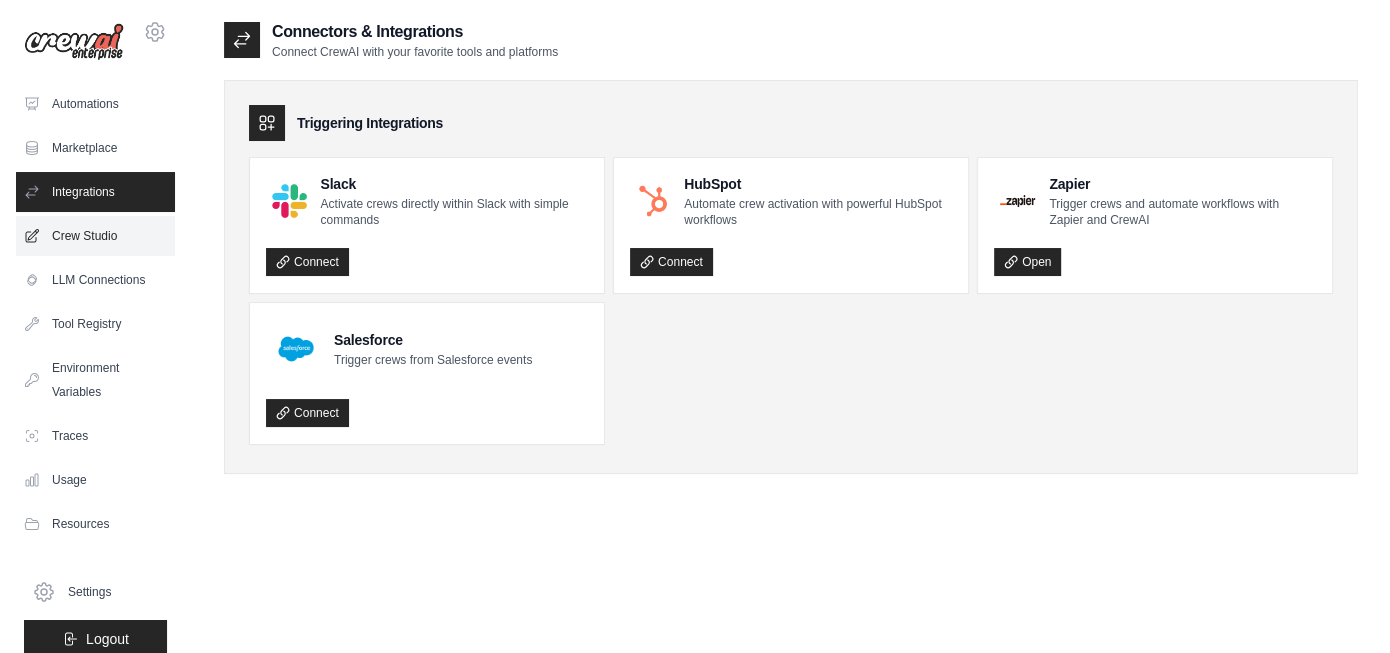 click on "Crew Studio" at bounding box center (95, 236) 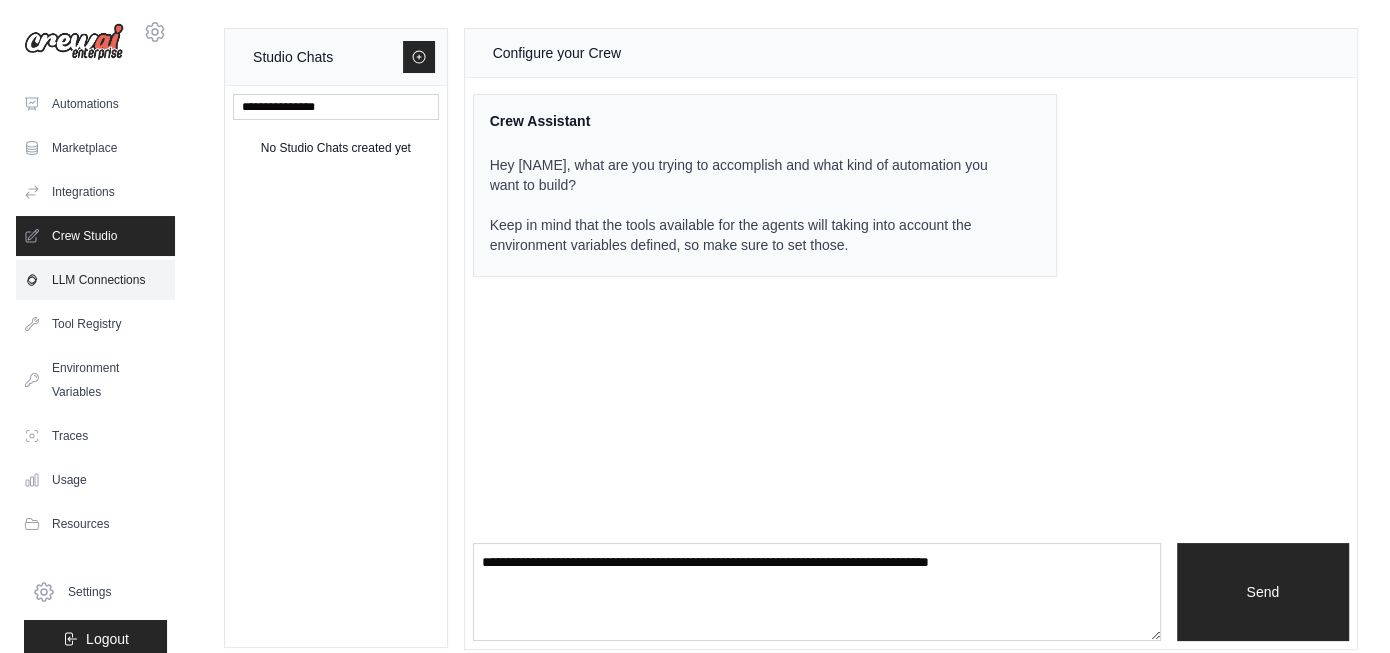 click on "LLM Connections" at bounding box center [95, 280] 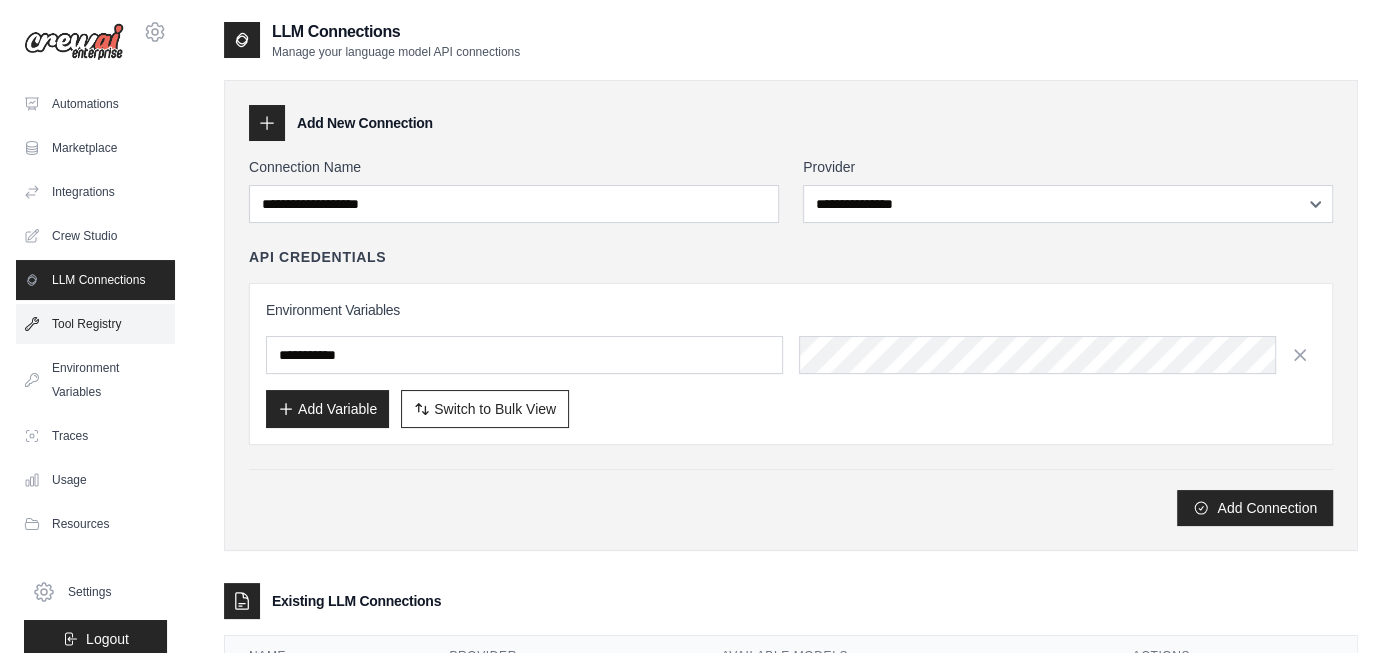 click on "Tool Registry" at bounding box center (95, 324) 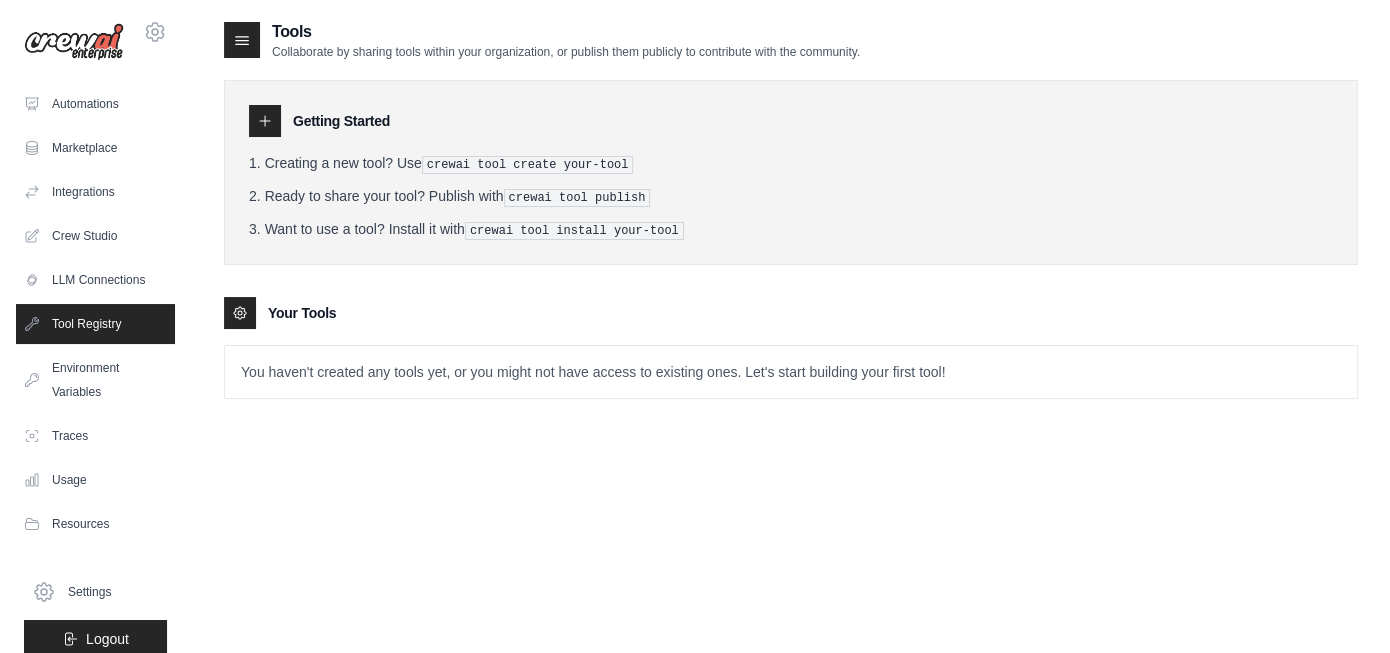 scroll, scrollTop: 21, scrollLeft: 0, axis: vertical 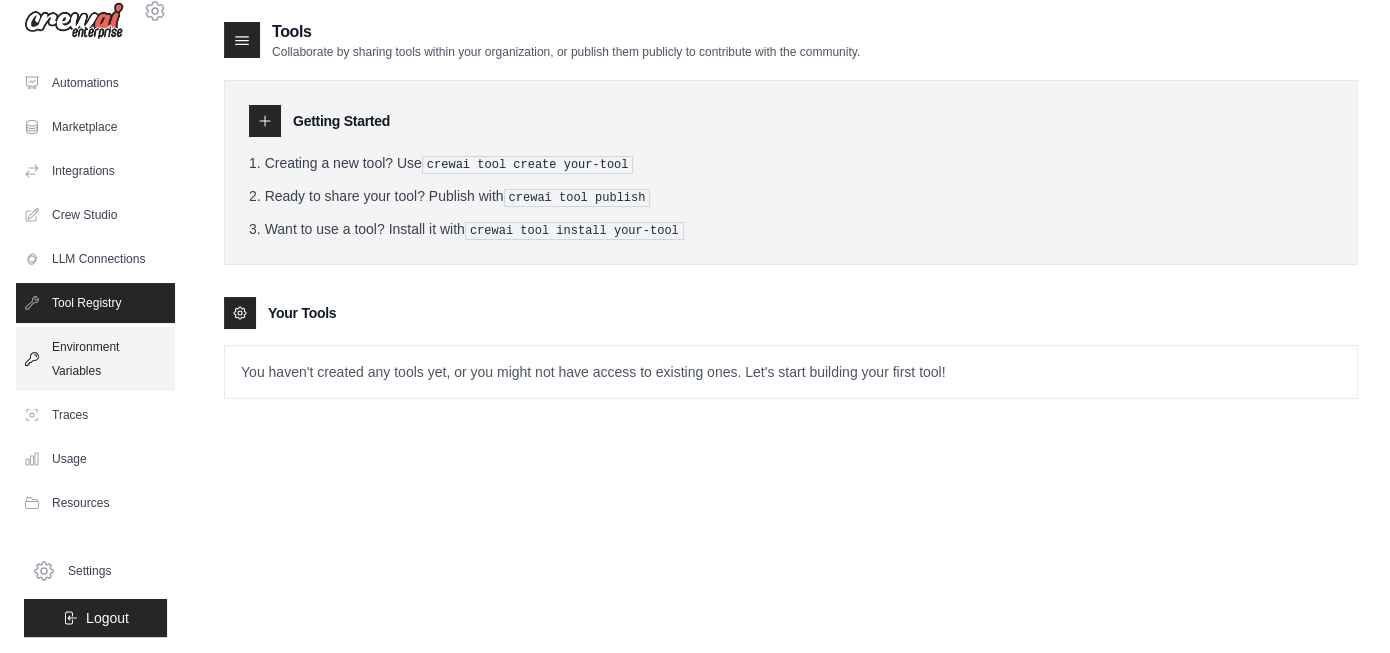 click on "Environment Variables" at bounding box center [95, 359] 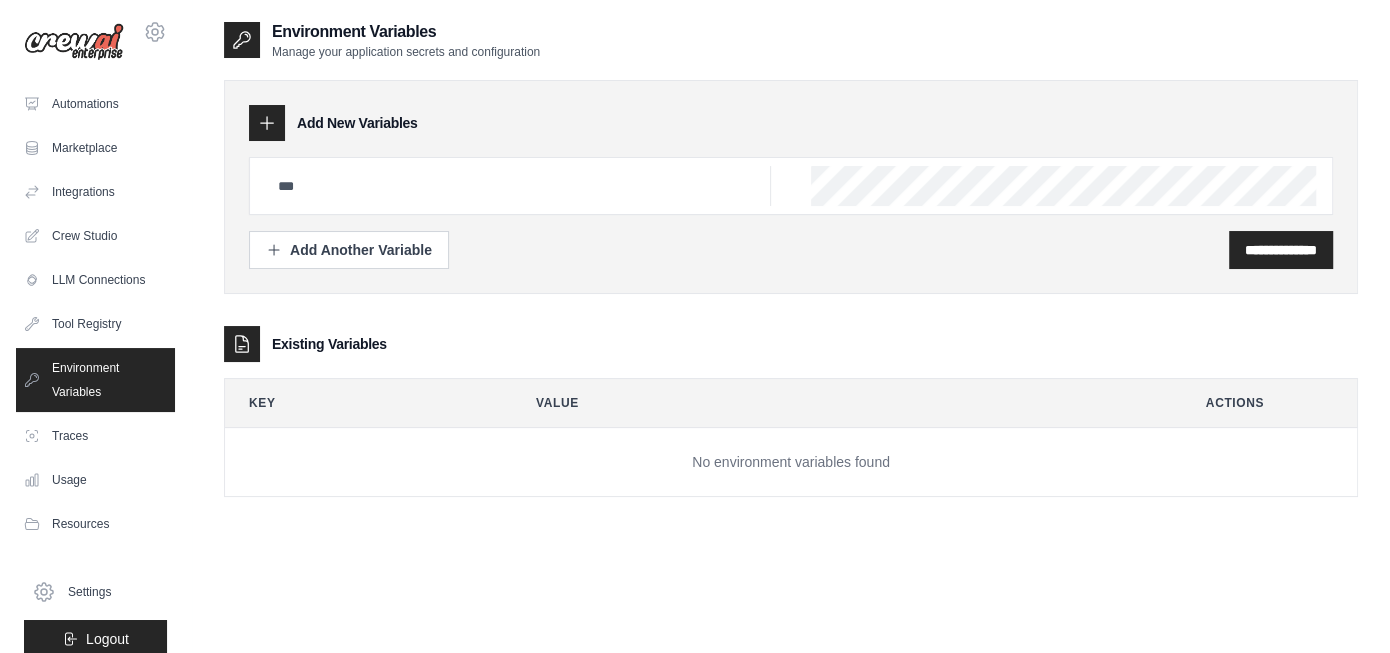 scroll, scrollTop: 21, scrollLeft: 0, axis: vertical 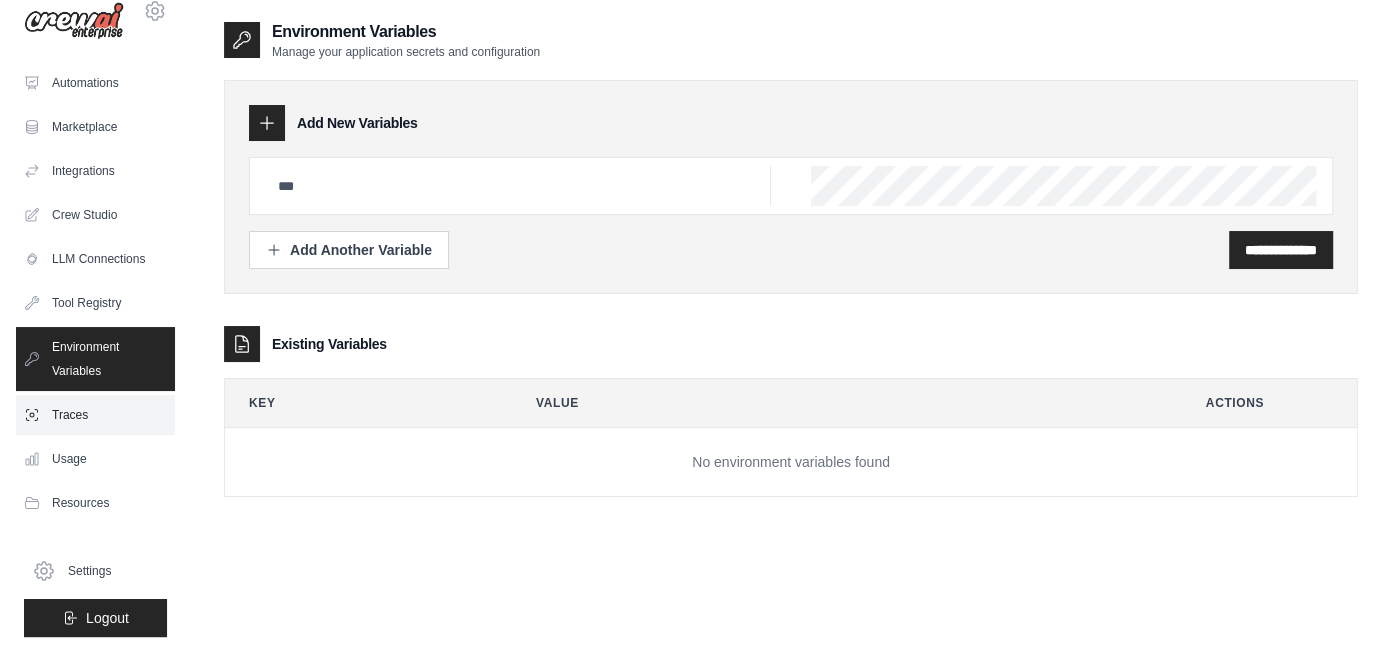 click 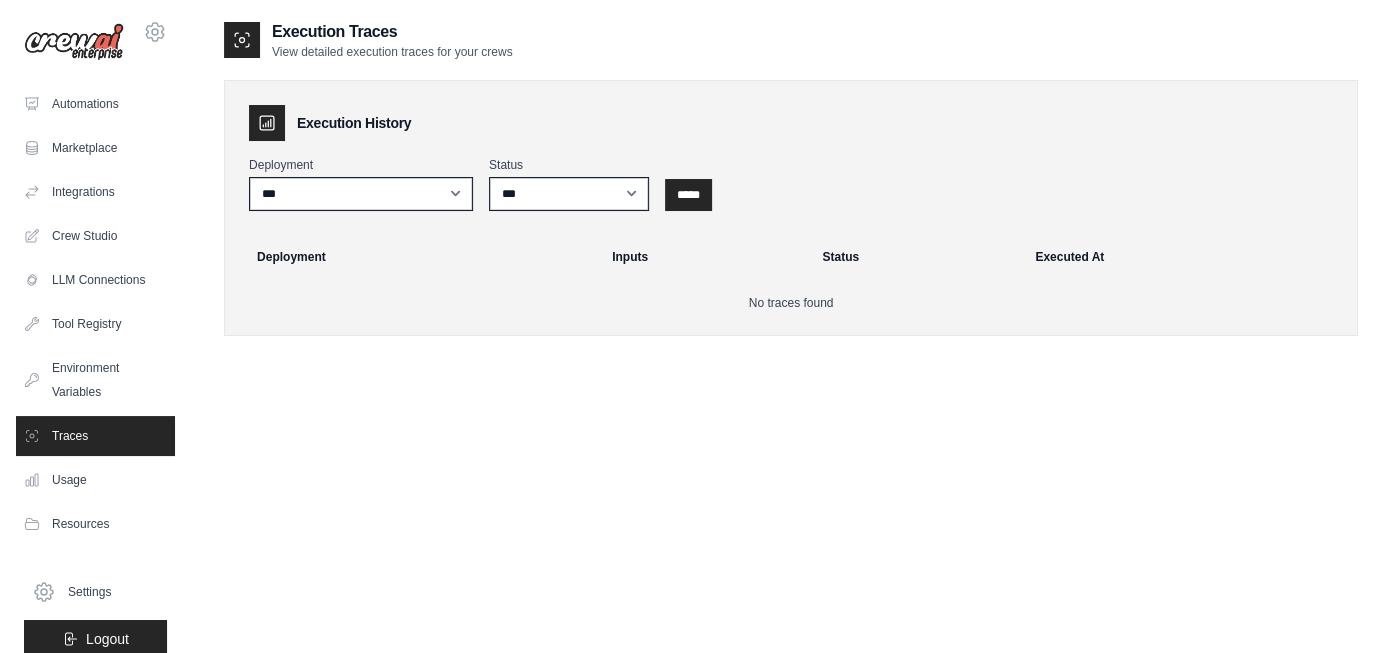 scroll, scrollTop: 21, scrollLeft: 0, axis: vertical 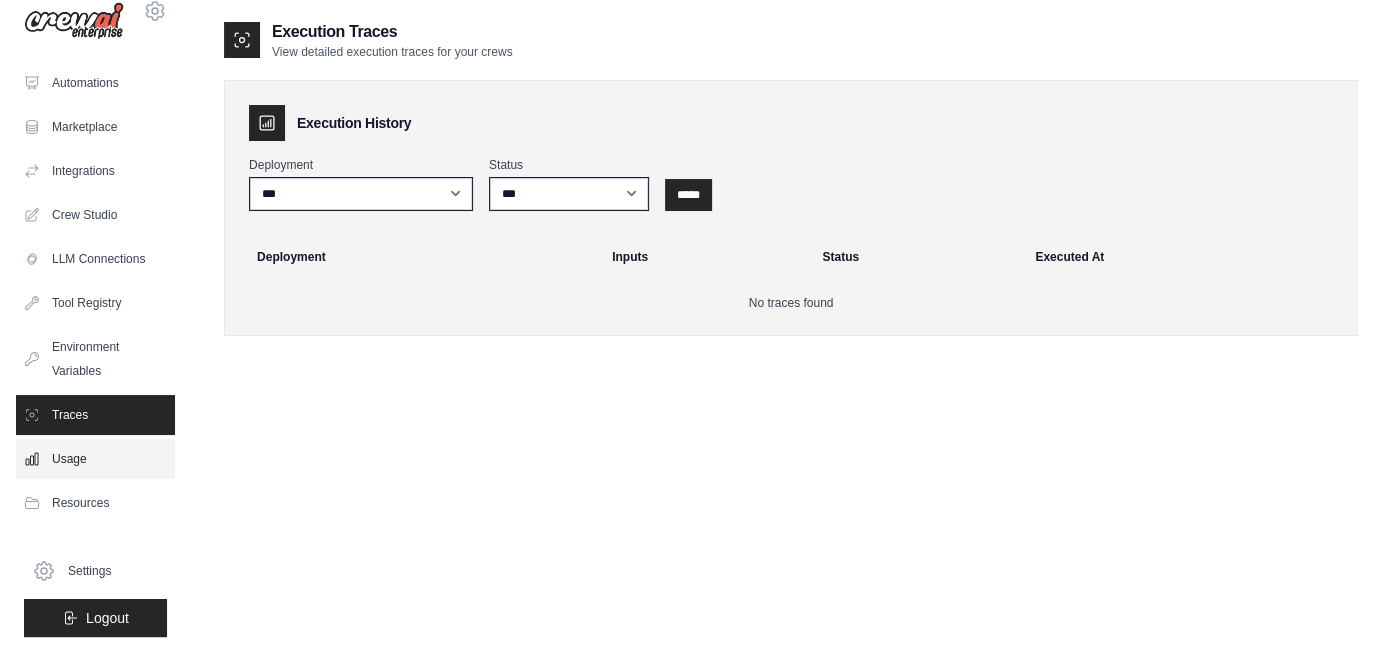 click on "Usage" at bounding box center (95, 459) 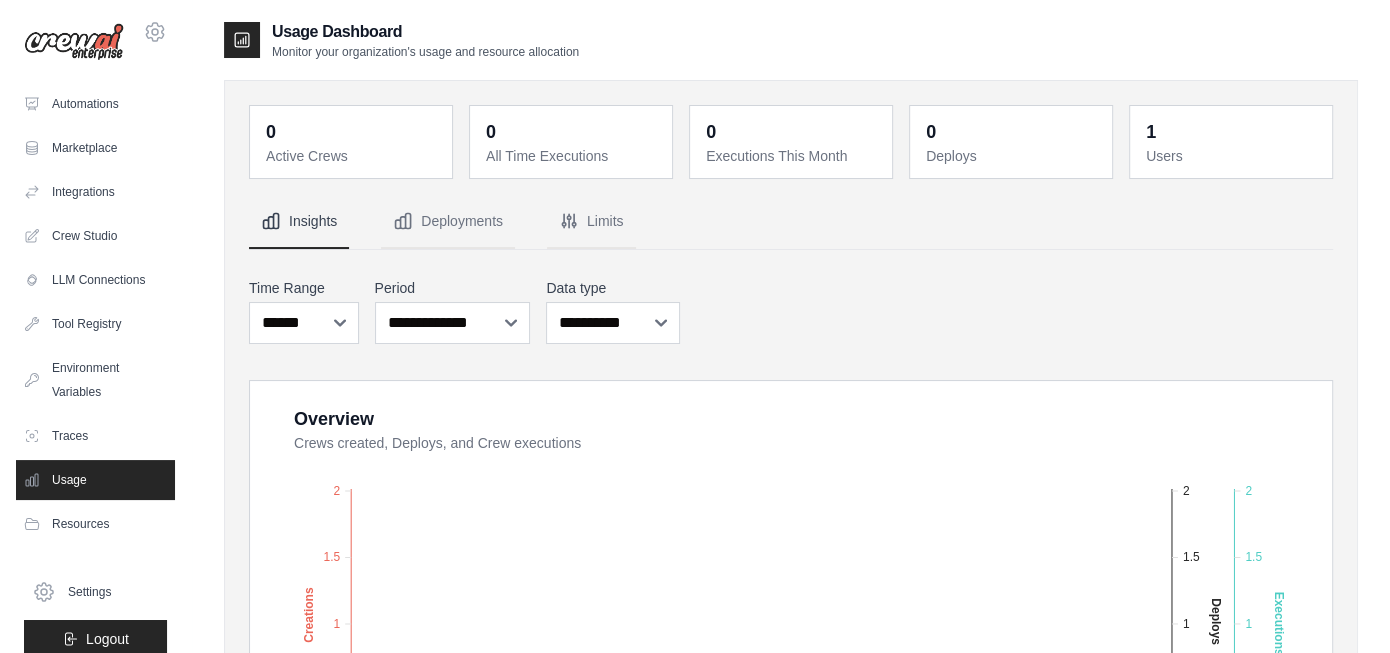 scroll, scrollTop: 21, scrollLeft: 0, axis: vertical 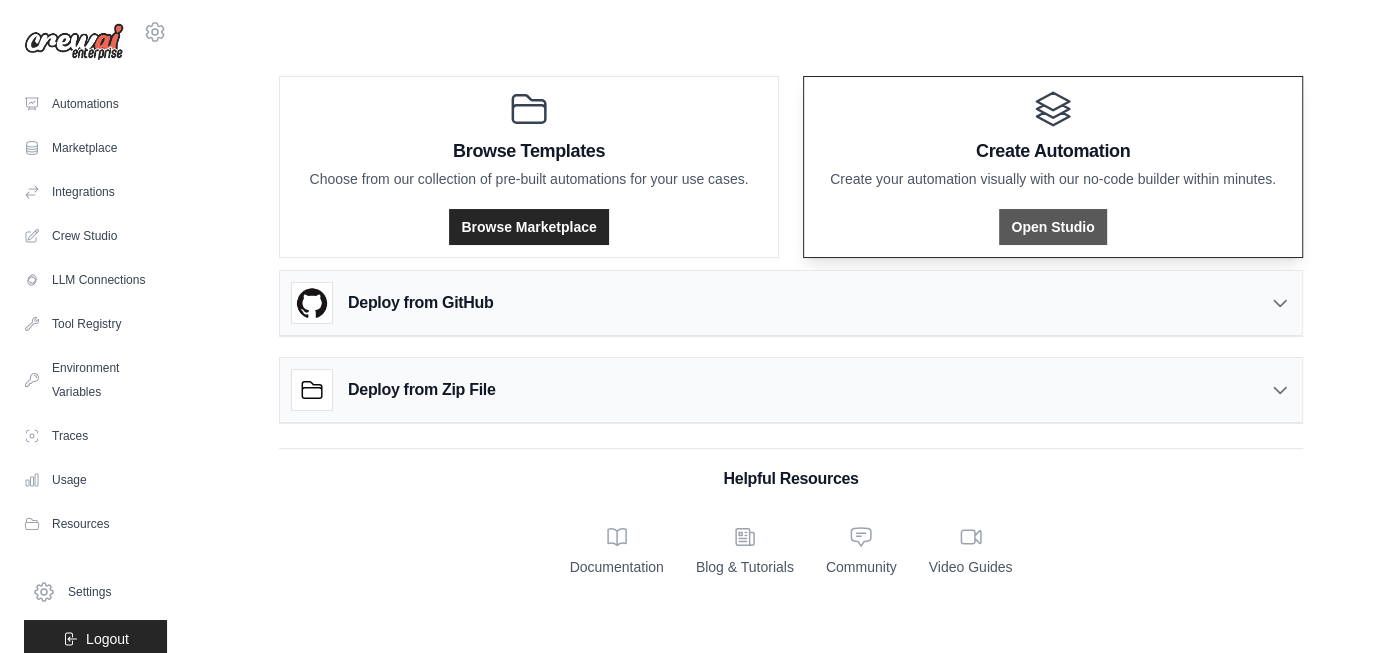 click on "Open Studio" at bounding box center [1052, 227] 